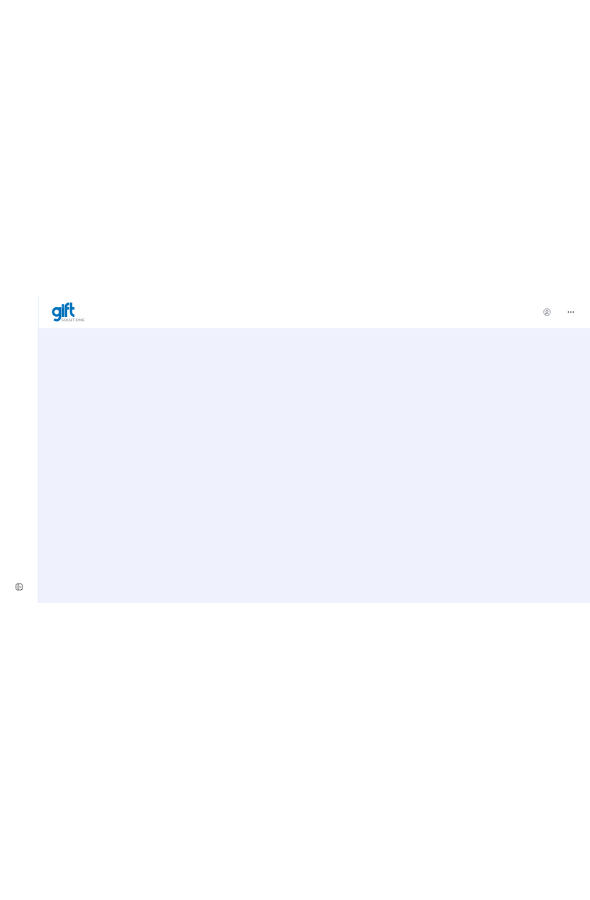 scroll, scrollTop: 0, scrollLeft: 0, axis: both 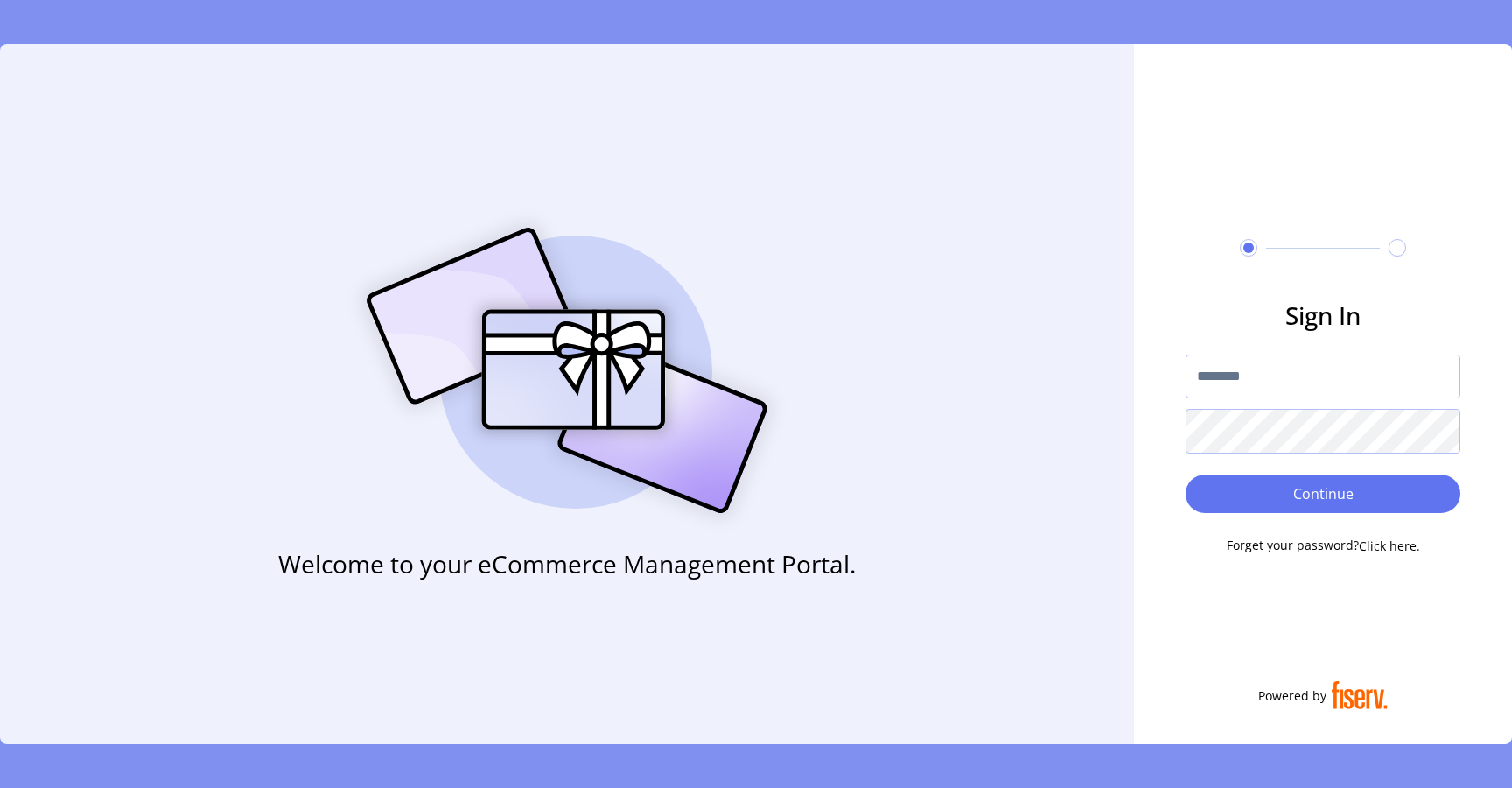 click at bounding box center [1323, 376] 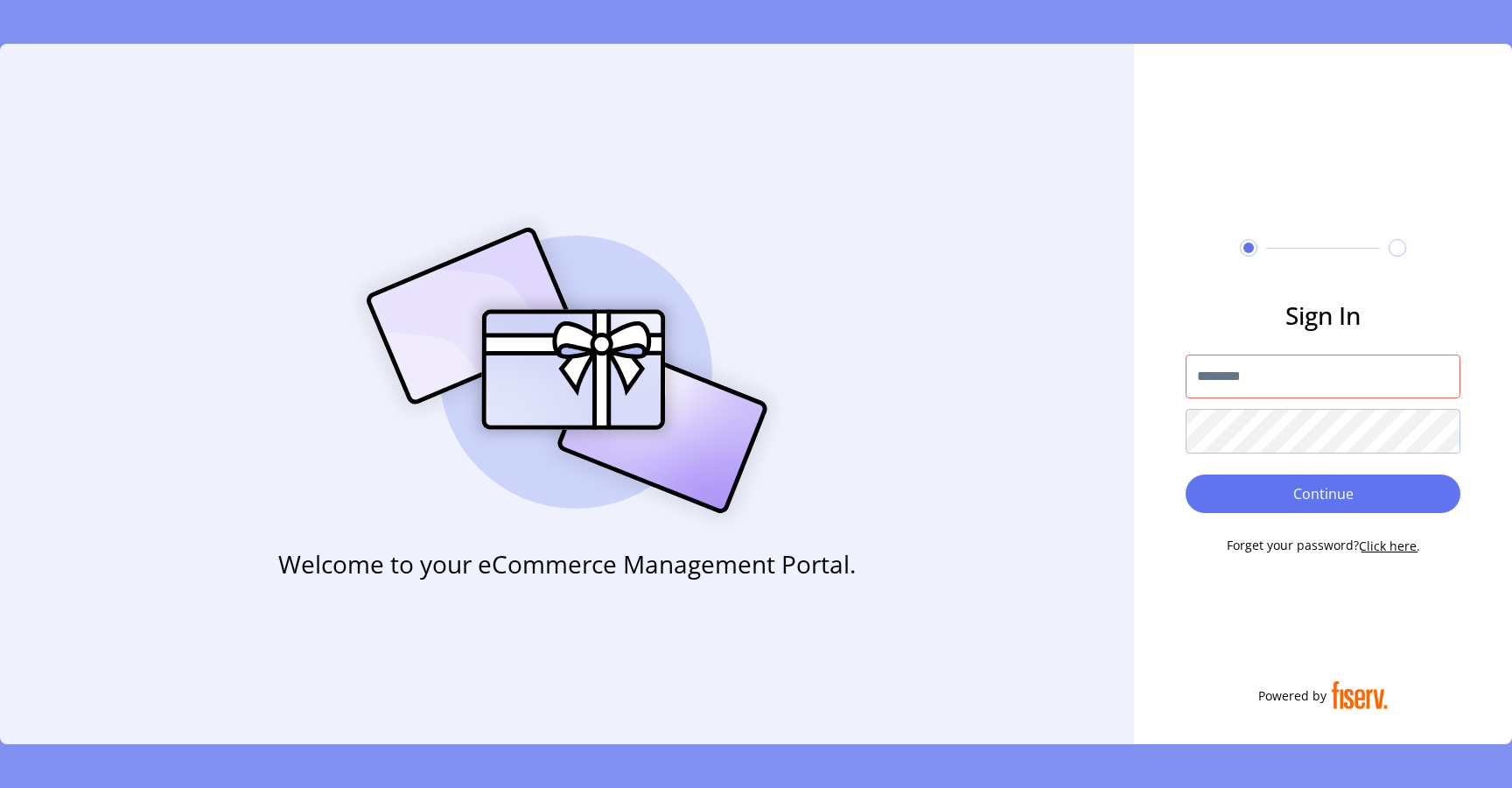 type on "**********" 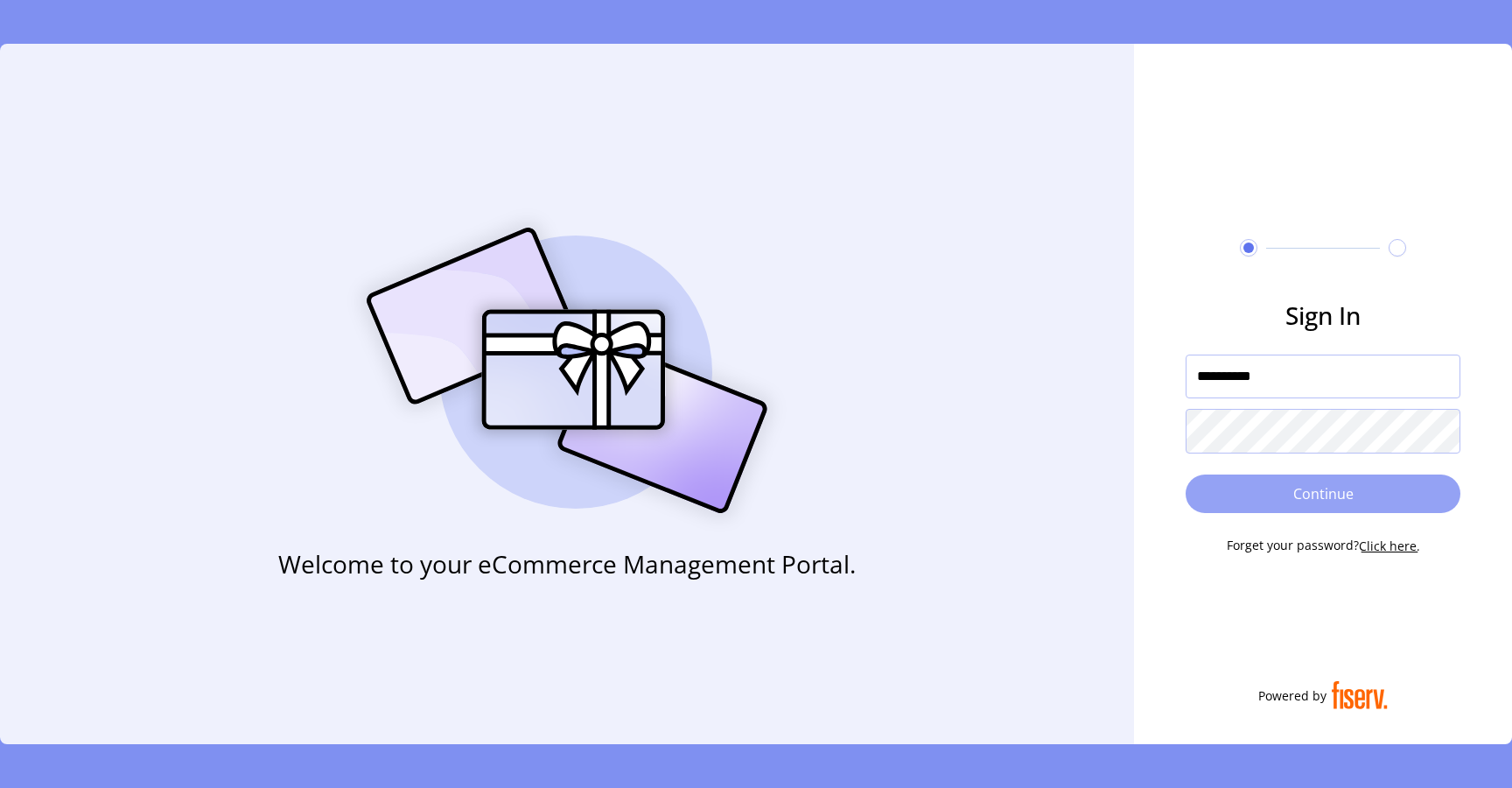 click on "Continue" at bounding box center (1323, 494) 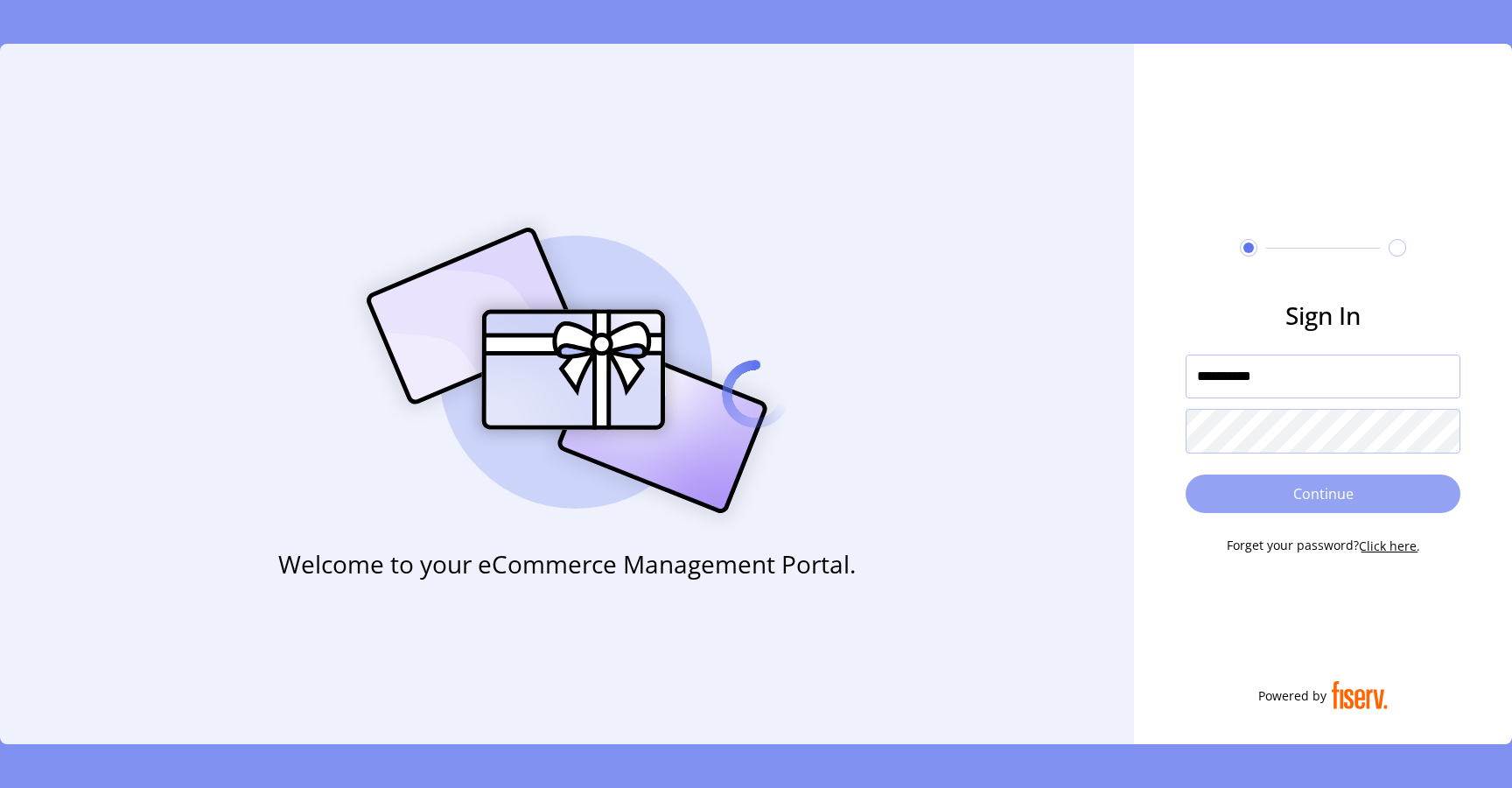 type 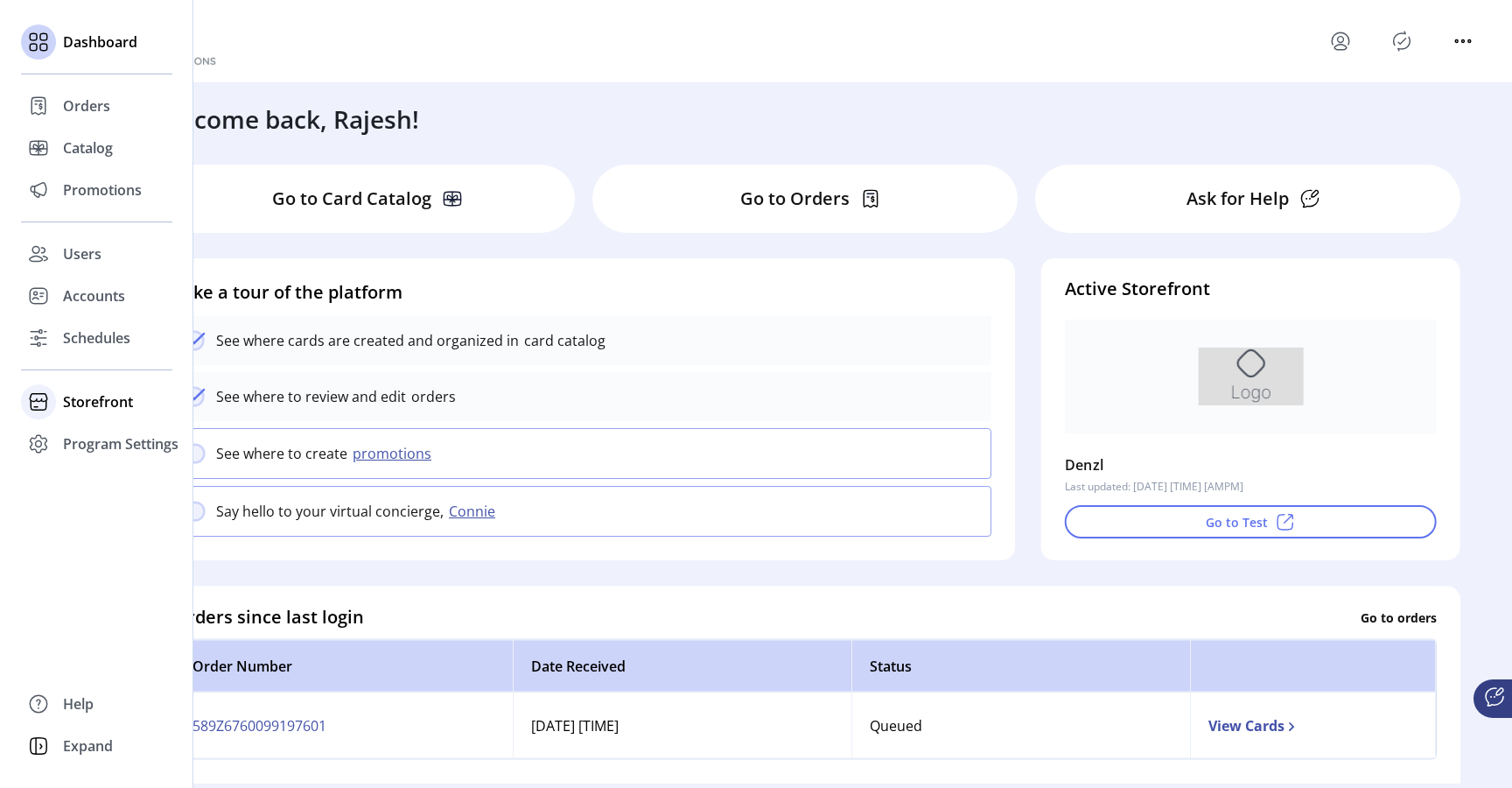 click on "Storefront" at bounding box center [87, 106] 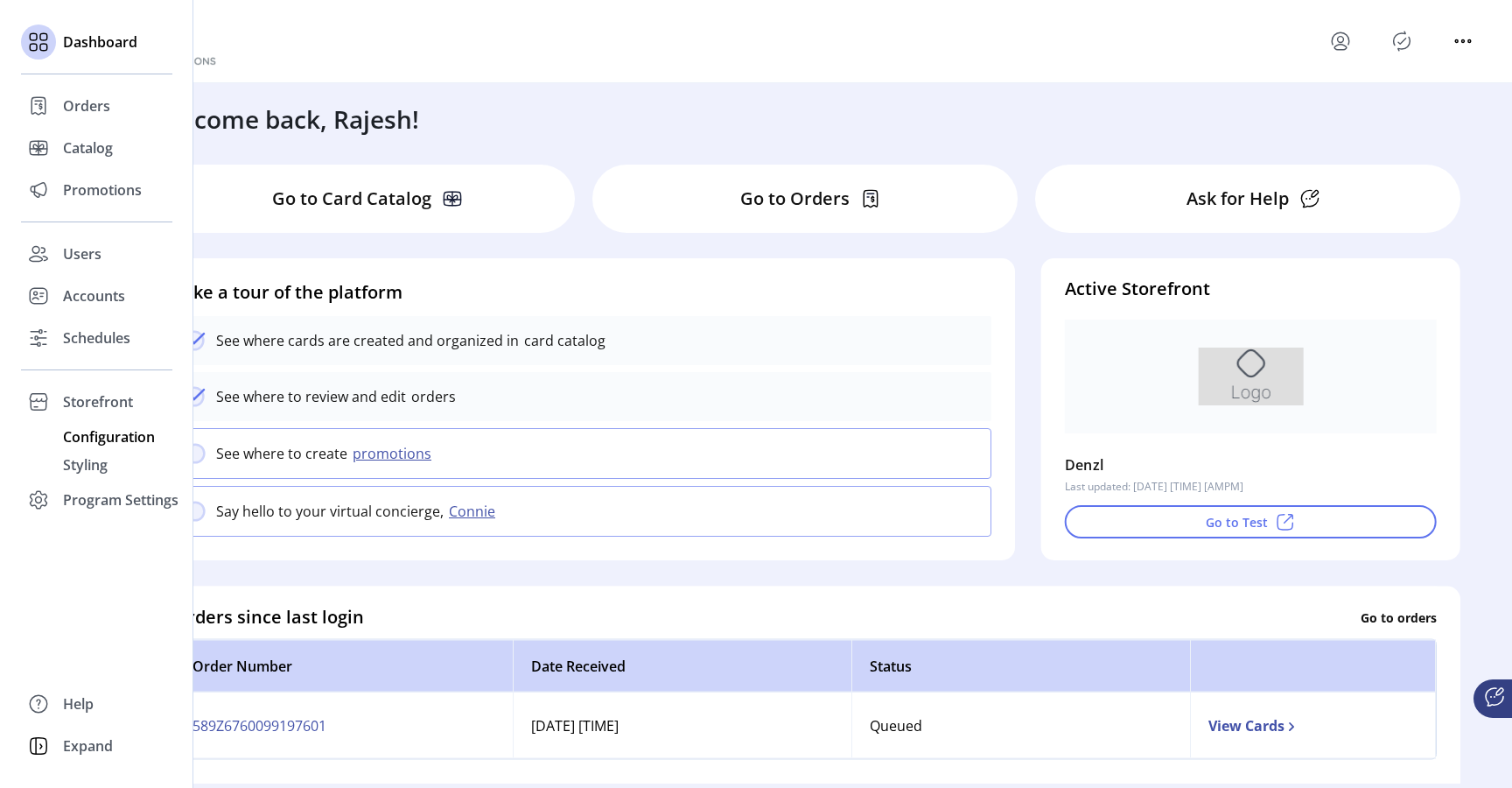 click on "Configuration" at bounding box center (87, 106) 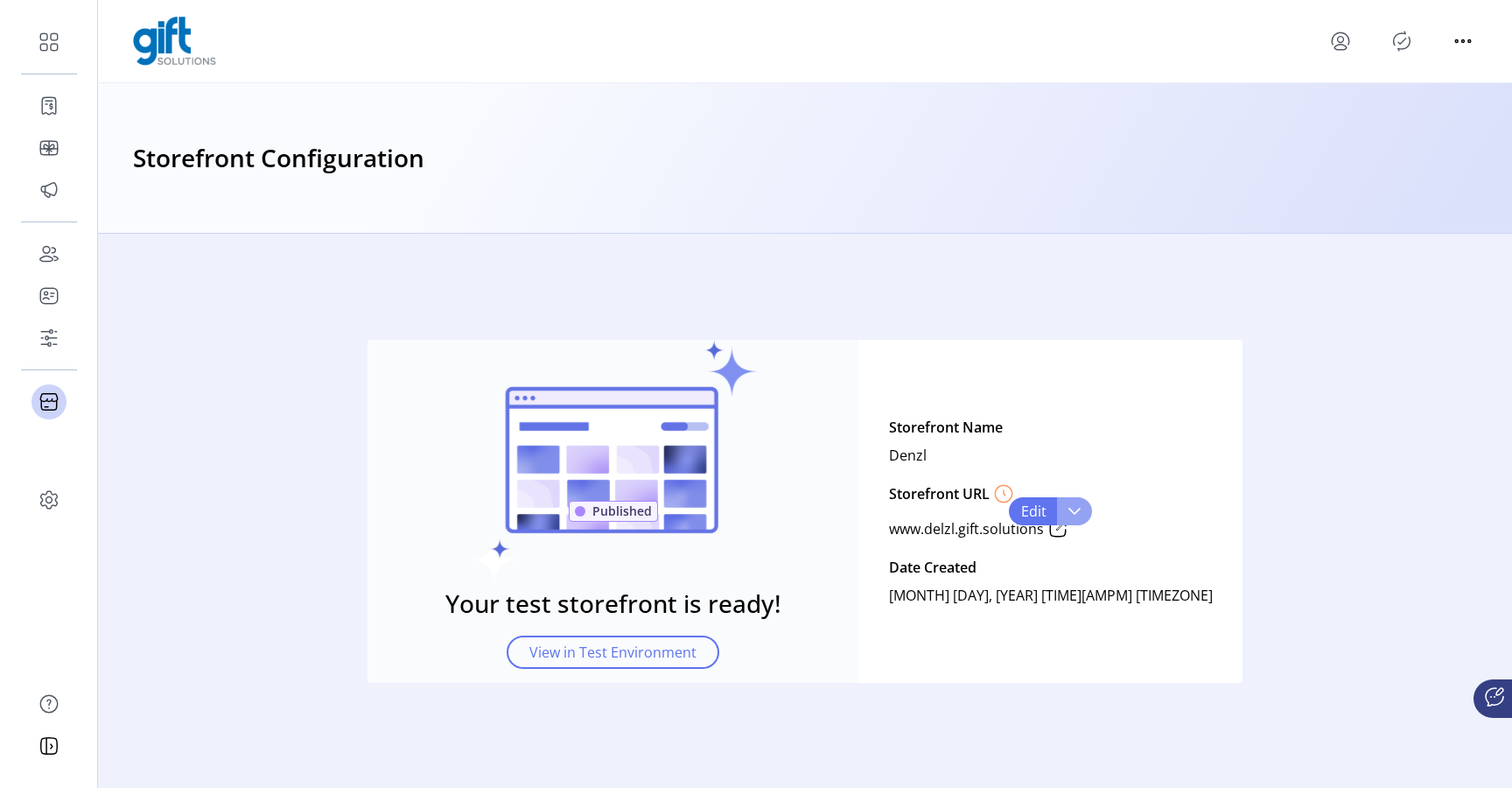 click at bounding box center [1074, 511] 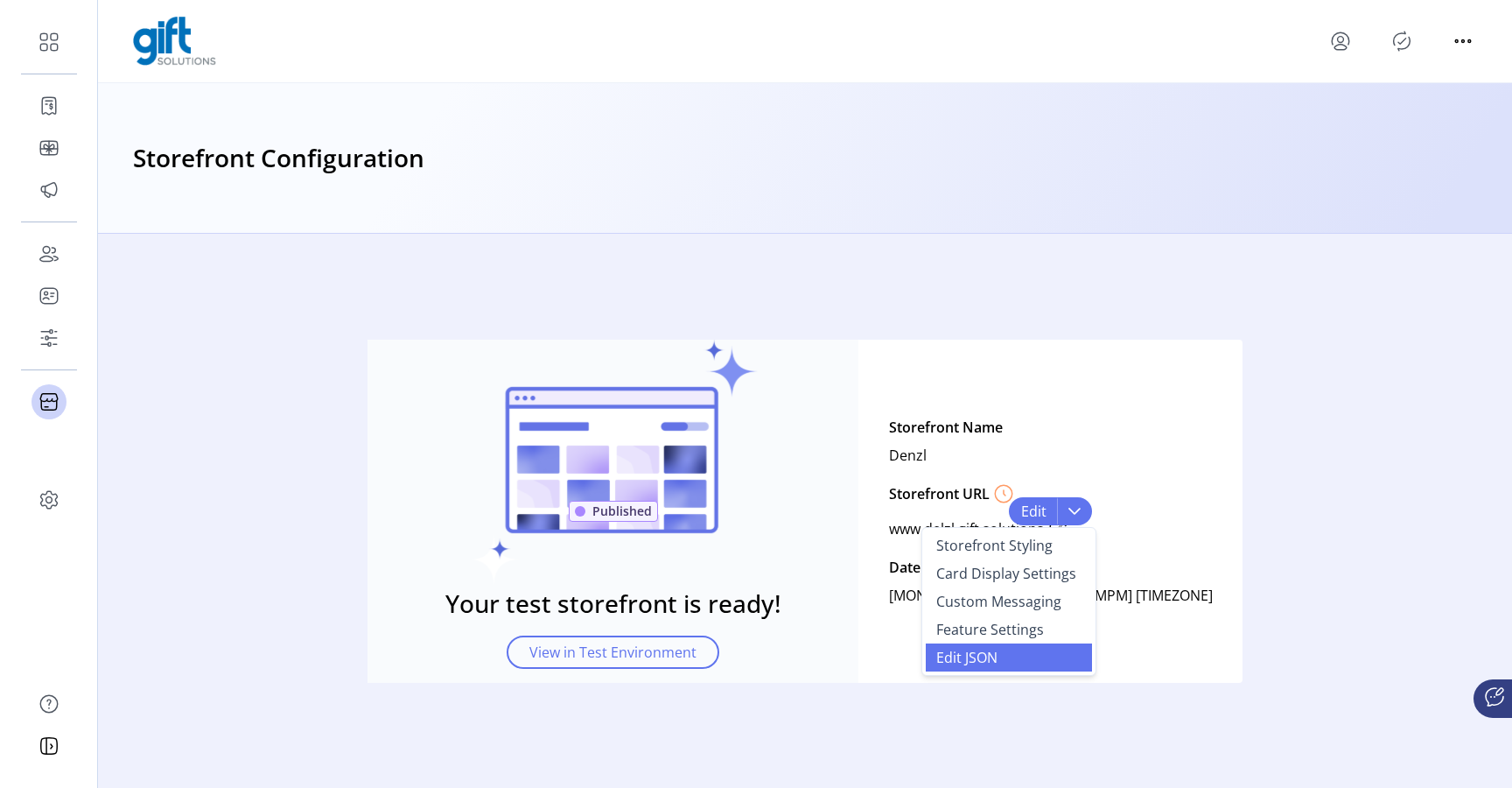 click on "Edit JSON" at bounding box center (967, 658) 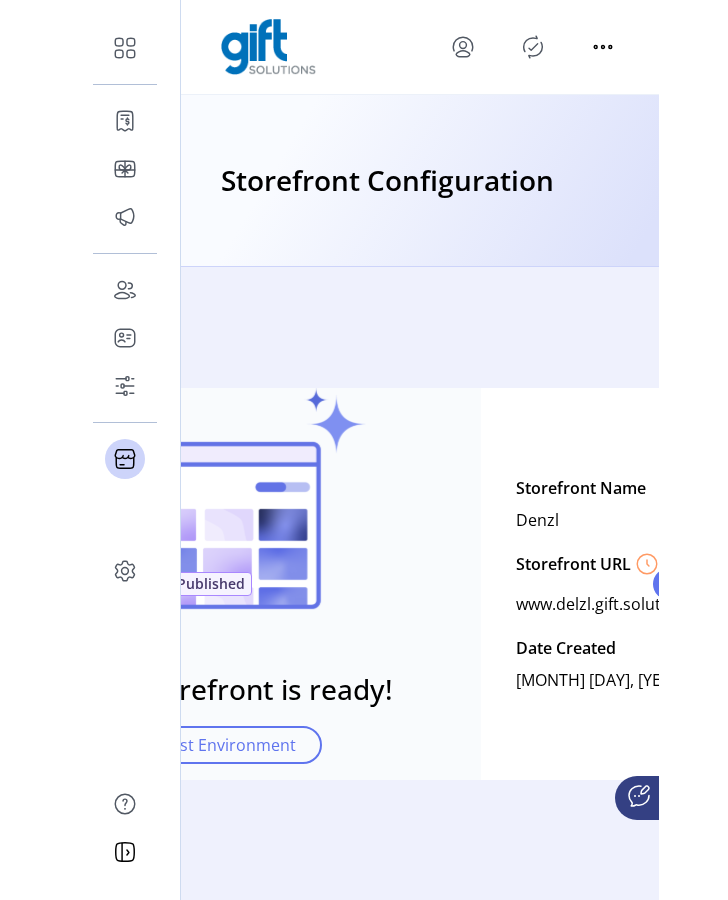 scroll, scrollTop: 0, scrollLeft: 261, axis: horizontal 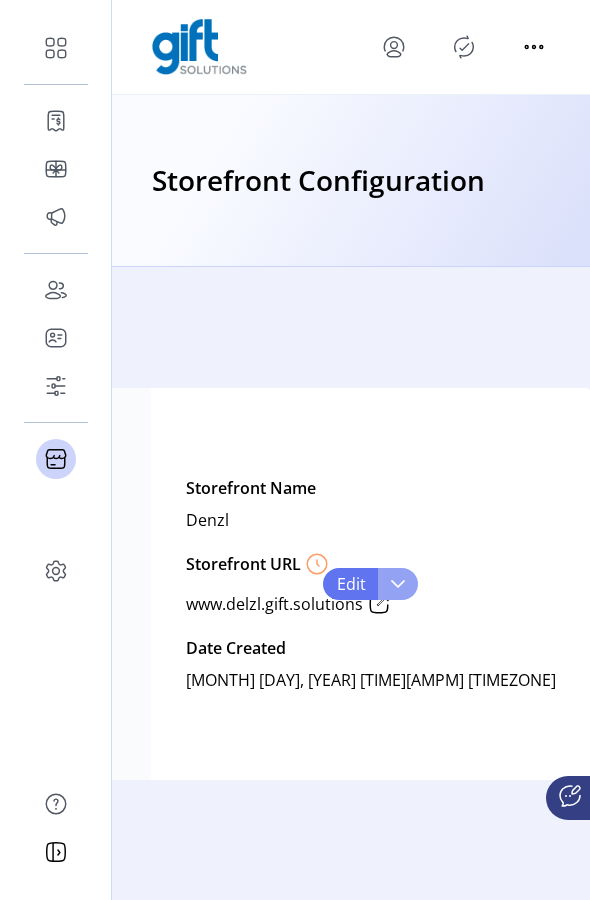 click at bounding box center [398, 584] 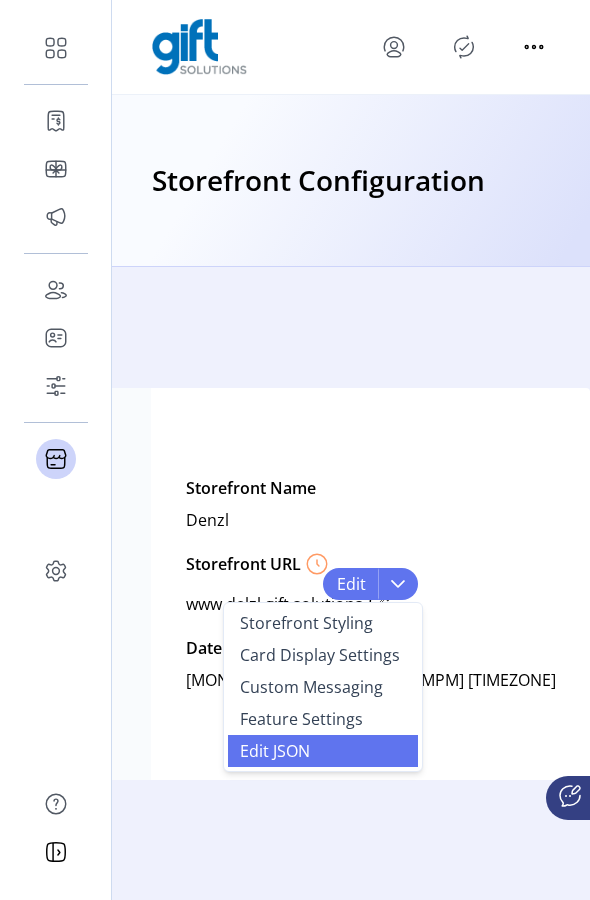 click on "Edit JSON" at bounding box center (275, 751) 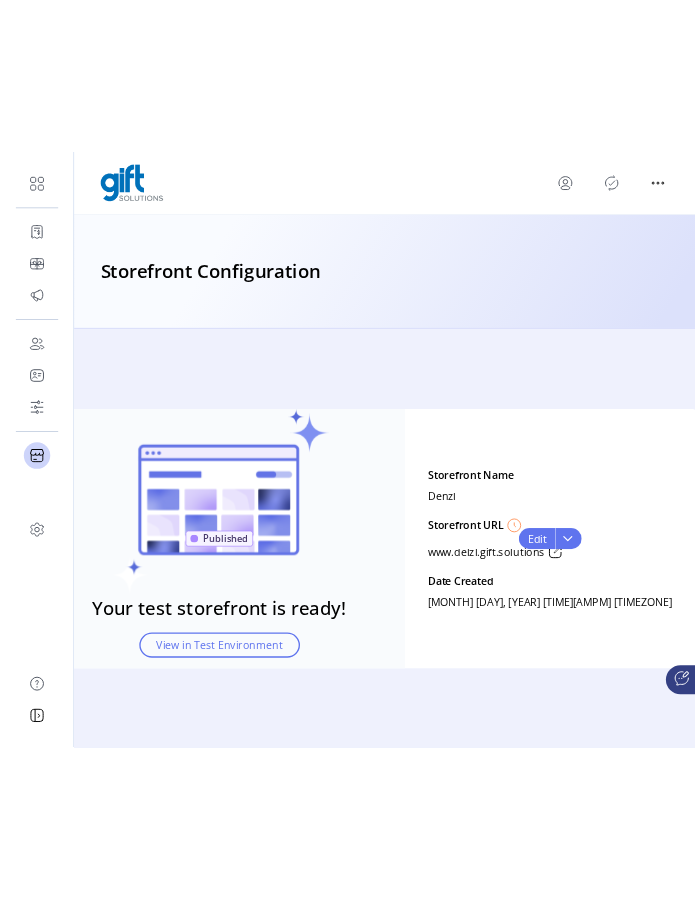 scroll, scrollTop: 0, scrollLeft: 0, axis: both 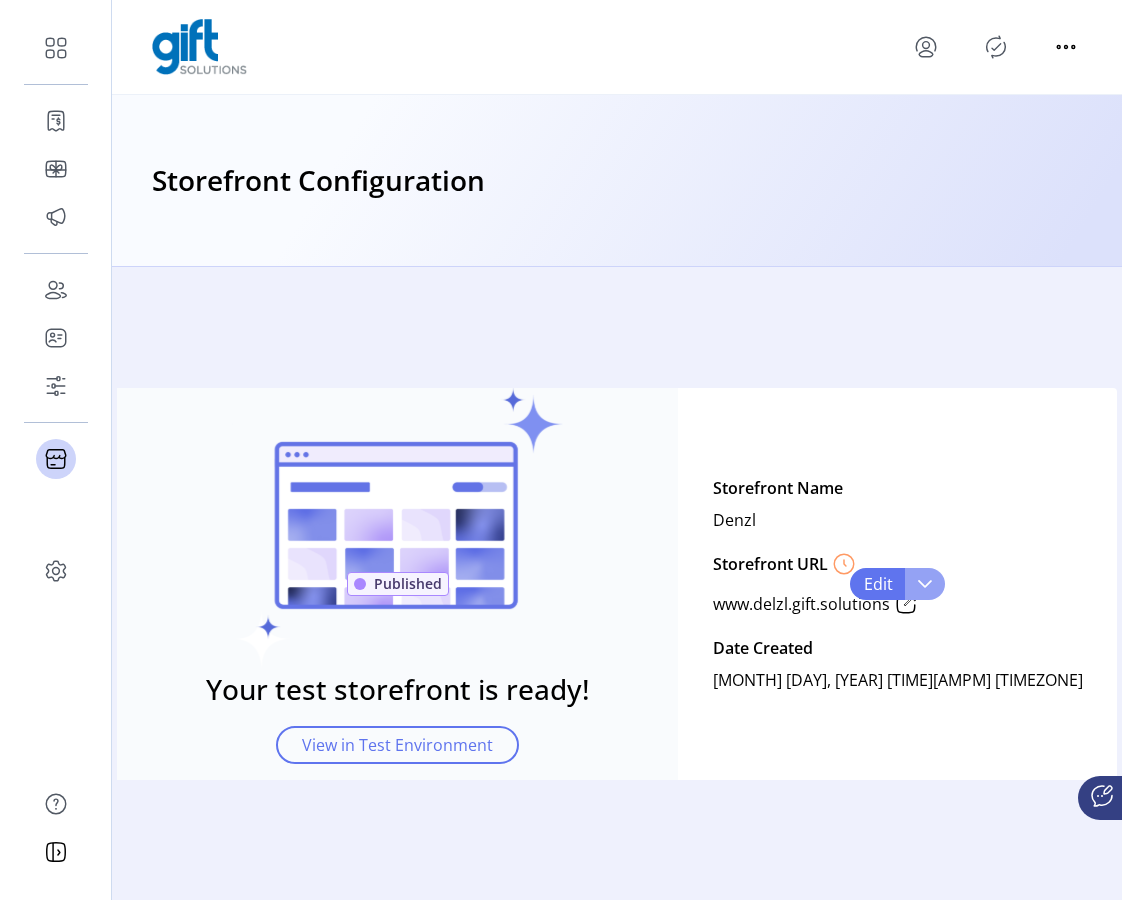 click at bounding box center (925, 584) 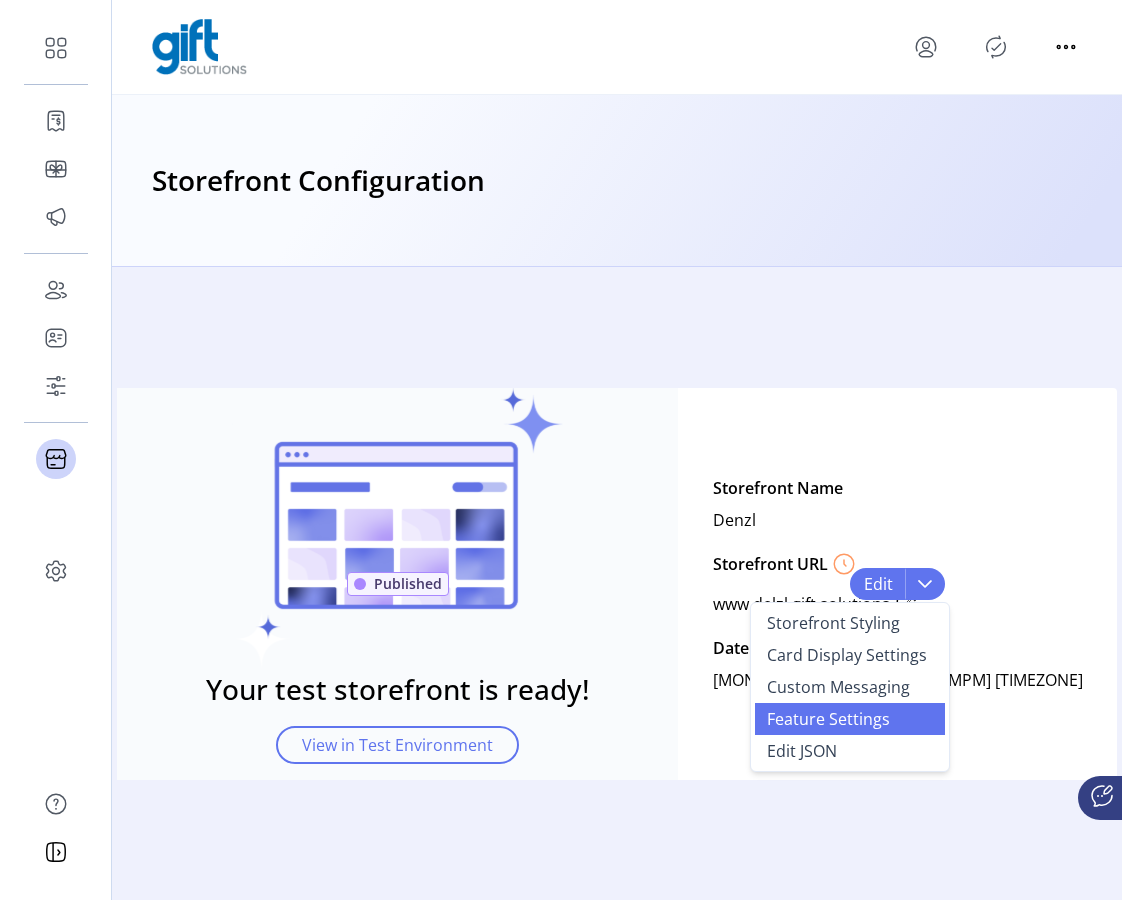 click on "Feature Settings" at bounding box center (828, 719) 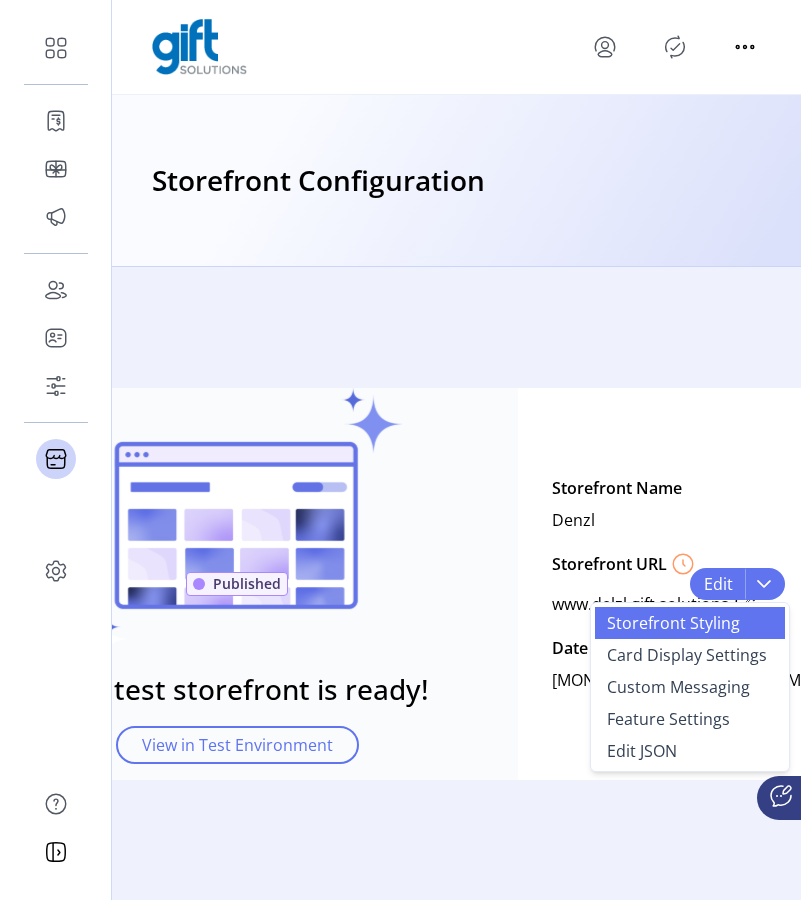 click on "Storefront Styling" at bounding box center [673, 623] 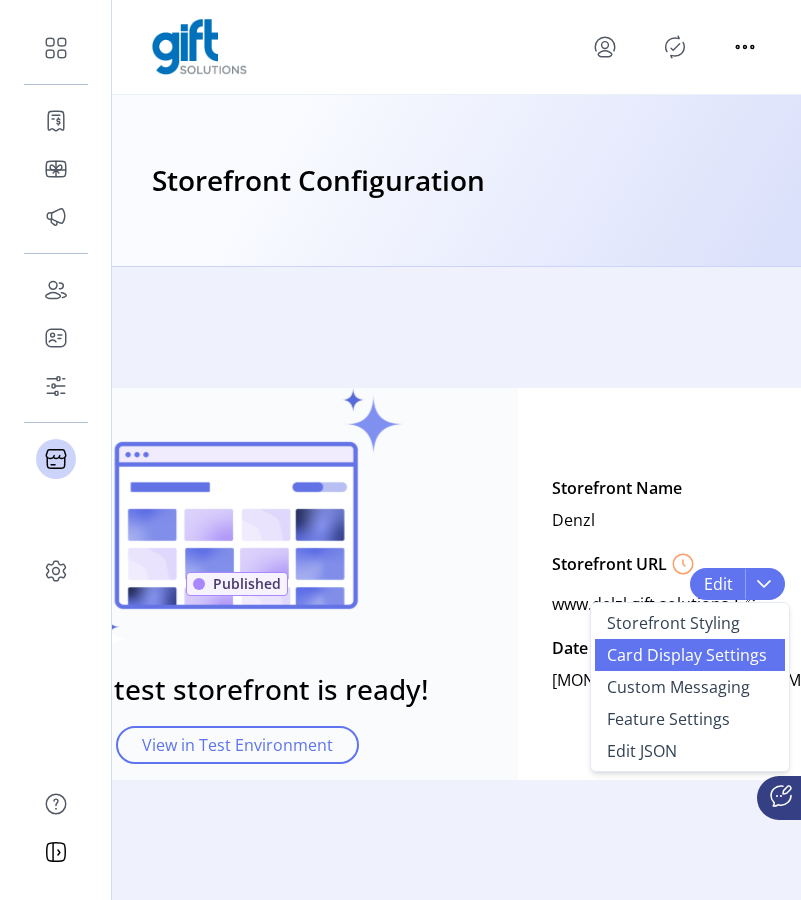 click on "Card Display Settings" at bounding box center (687, 655) 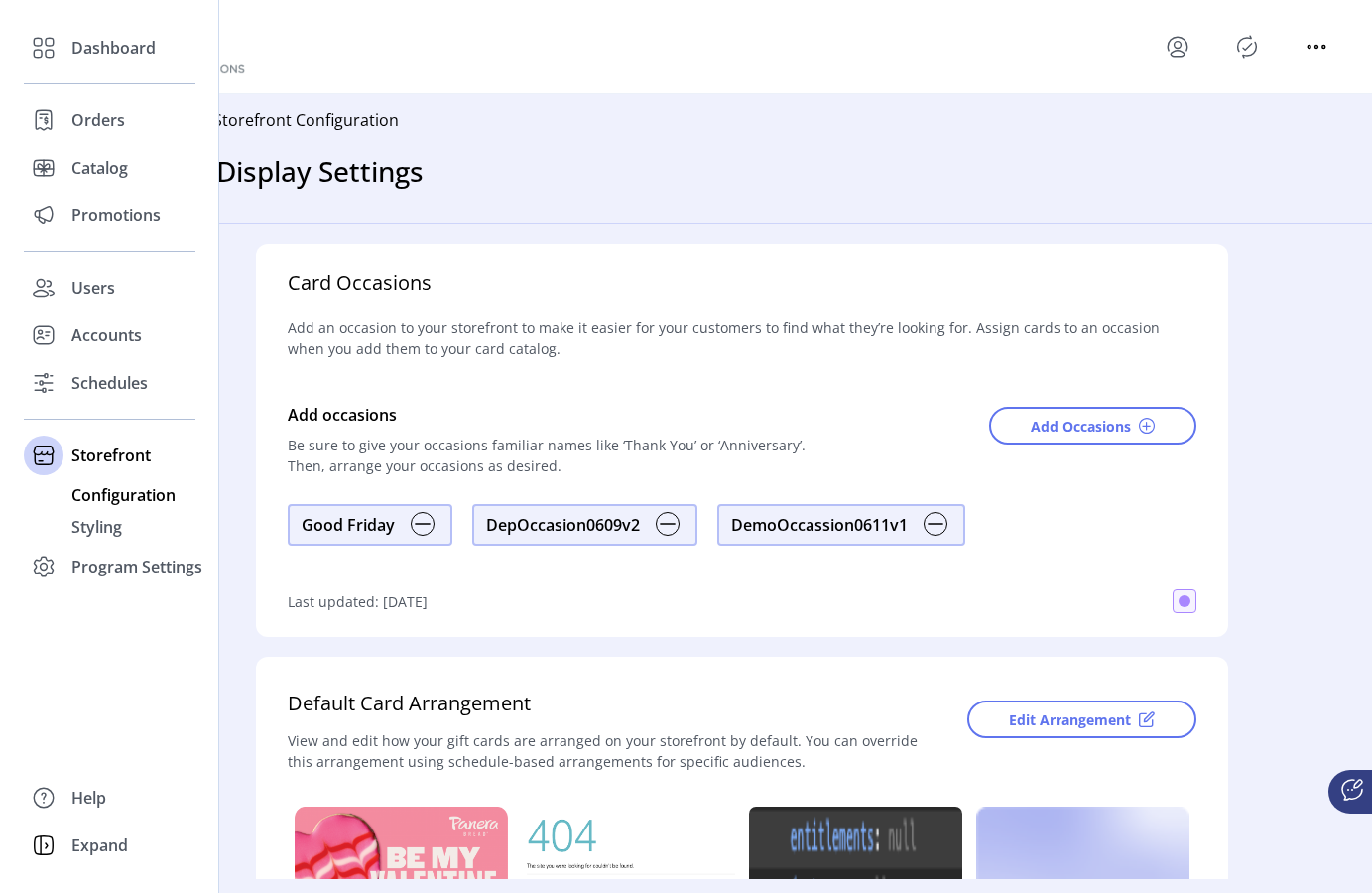 click on "Configuration" at bounding box center [113, 48] 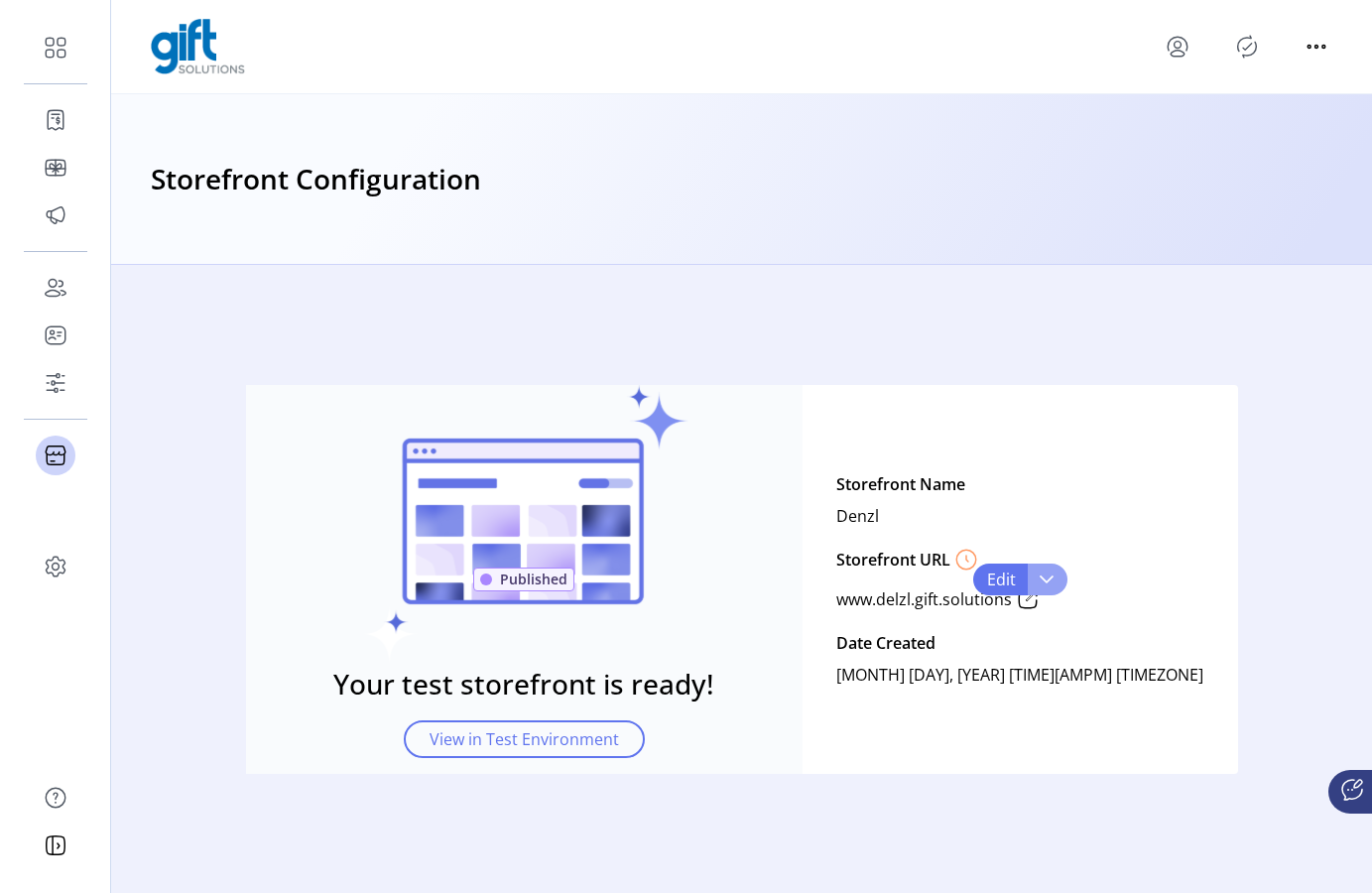 click at bounding box center [1047, 579] 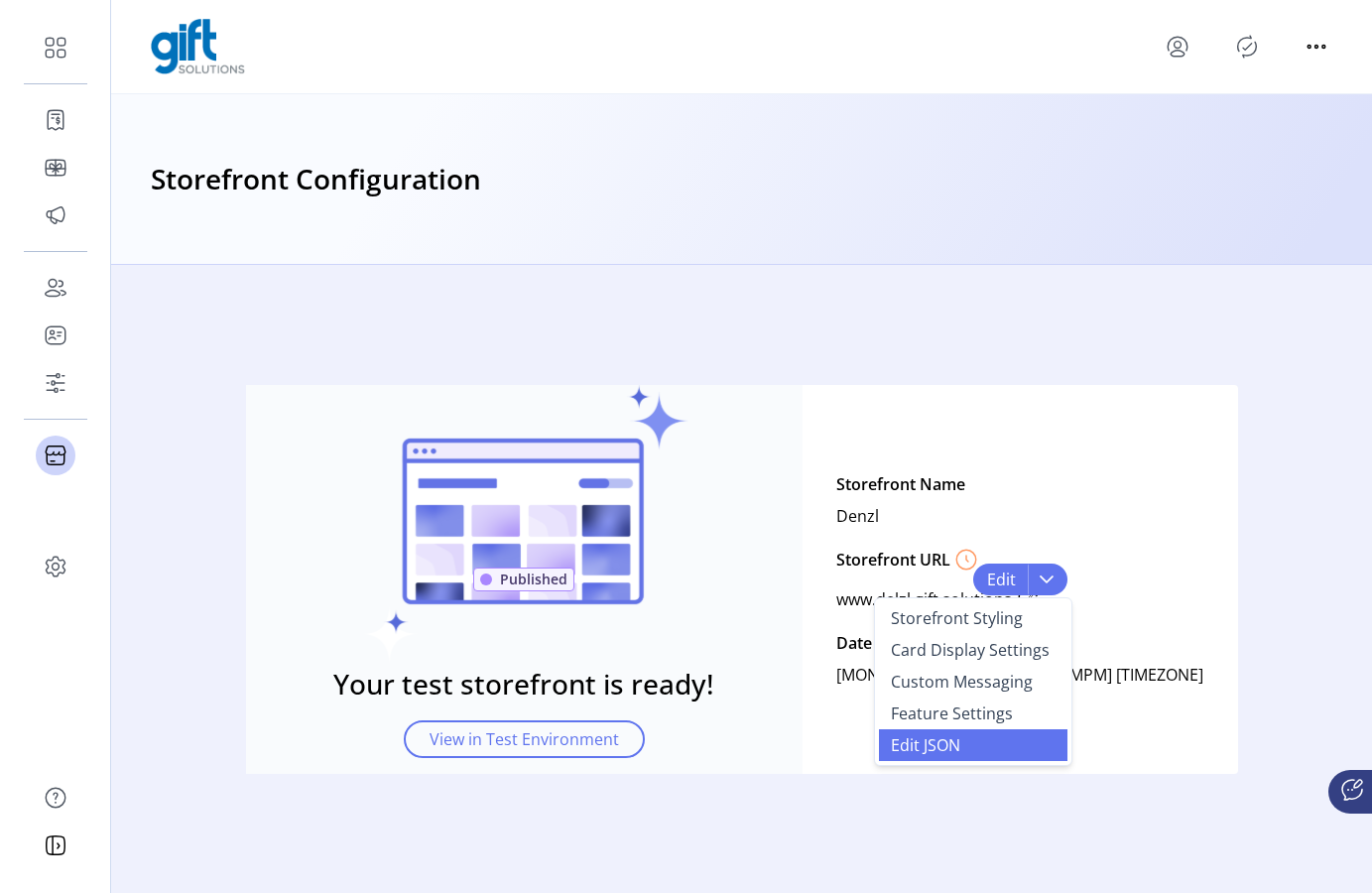 click on "Edit JSON" at bounding box center (973, 745) 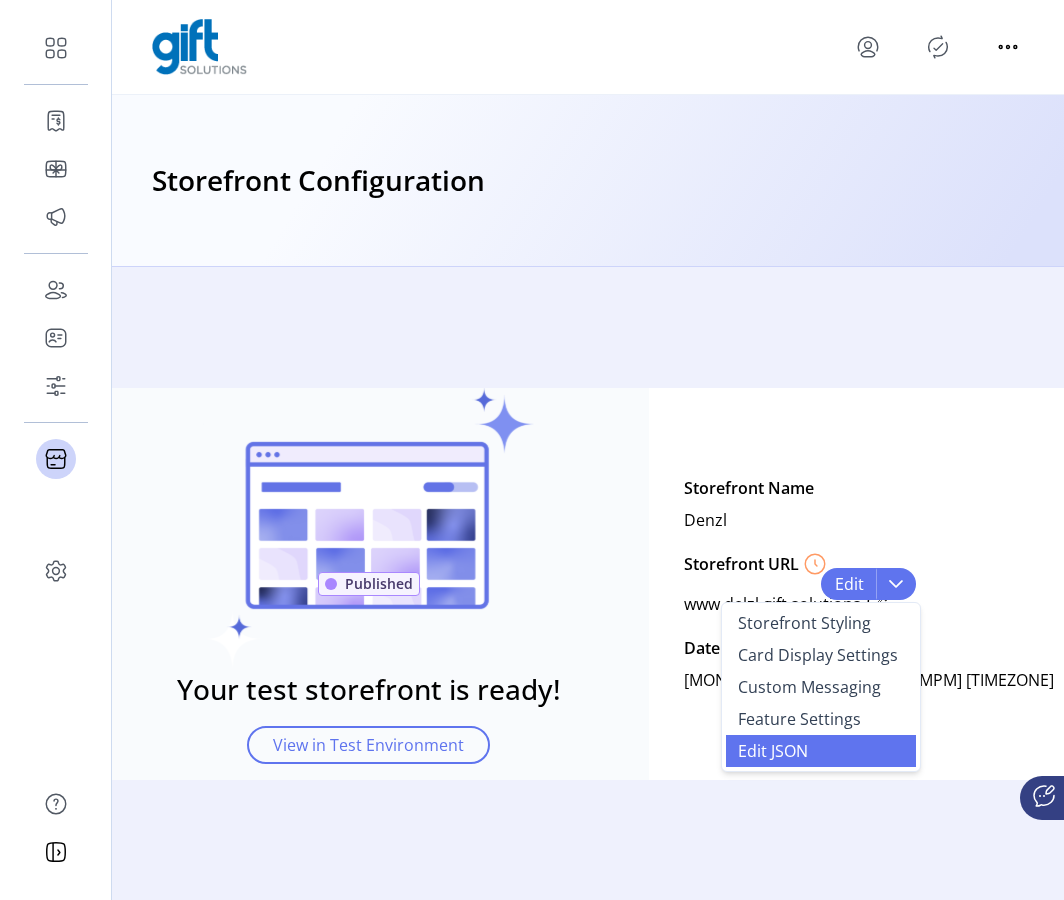click on "Edit JSON" at bounding box center (821, 751) 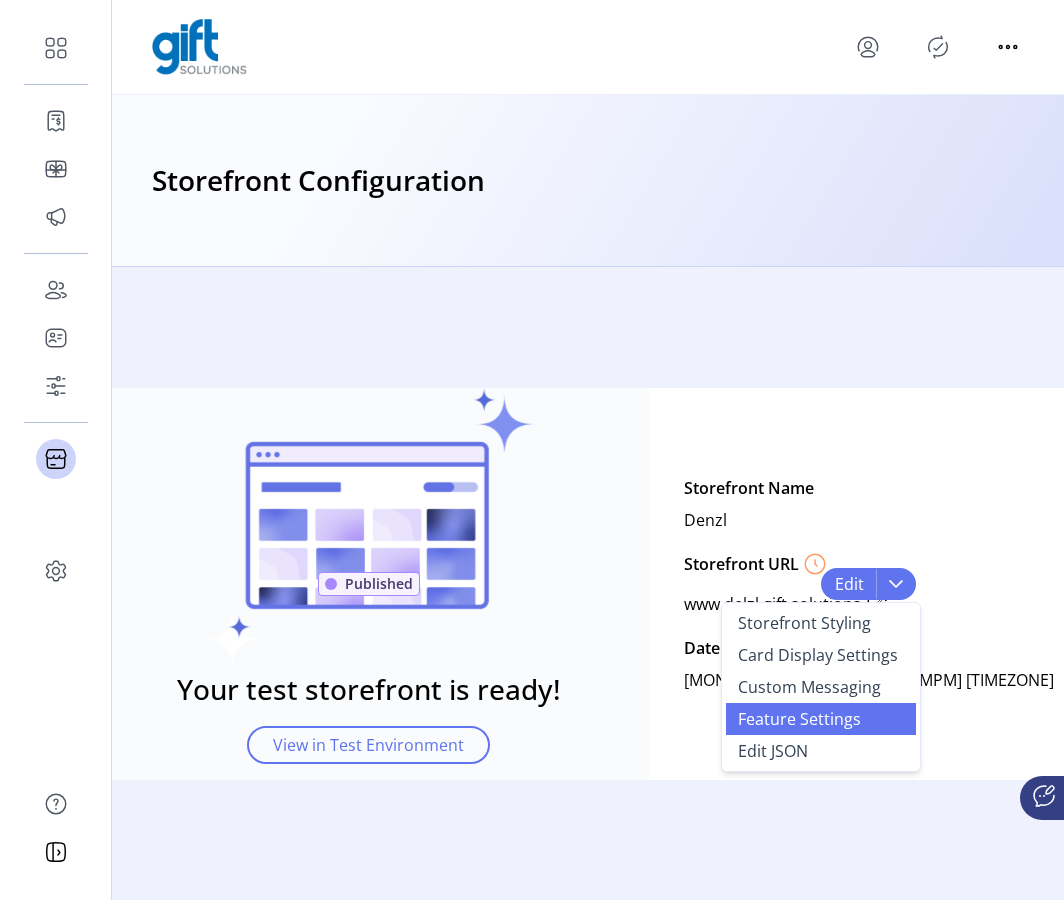 click on "Feature Settings" at bounding box center (821, 719) 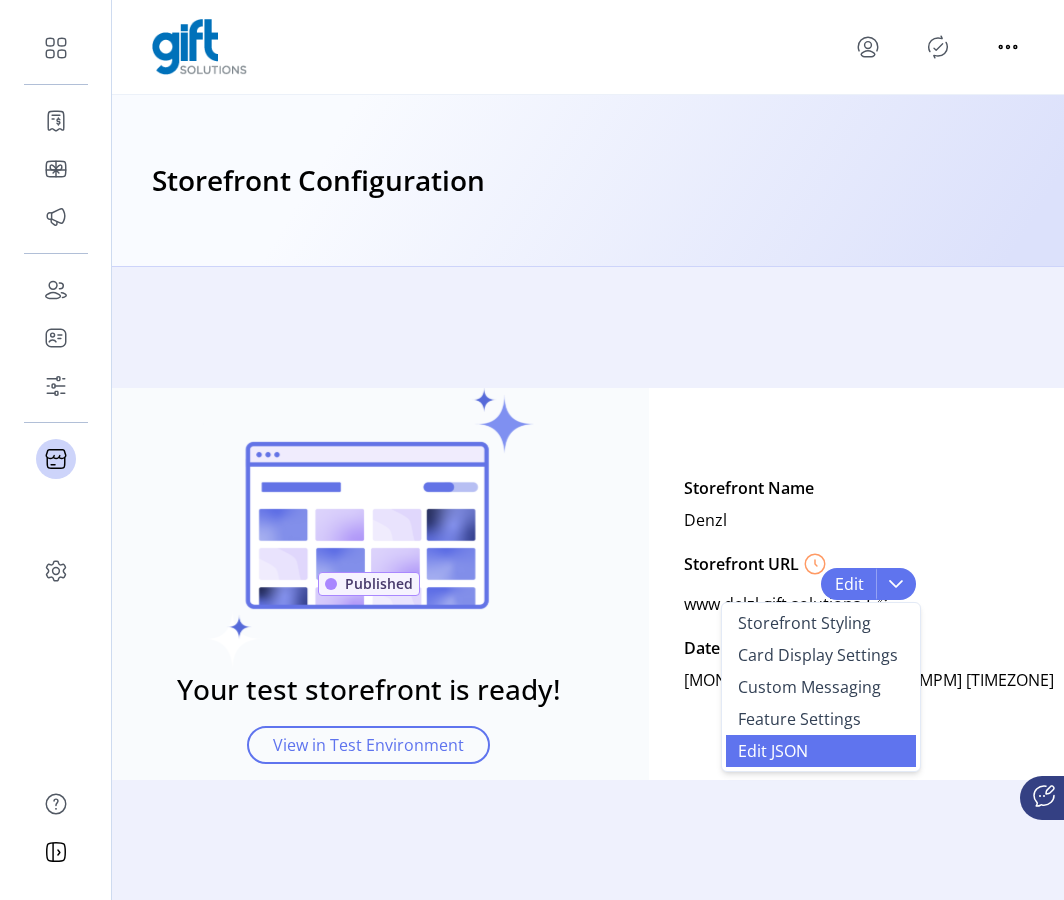 click on "Edit JSON" at bounding box center (773, 751) 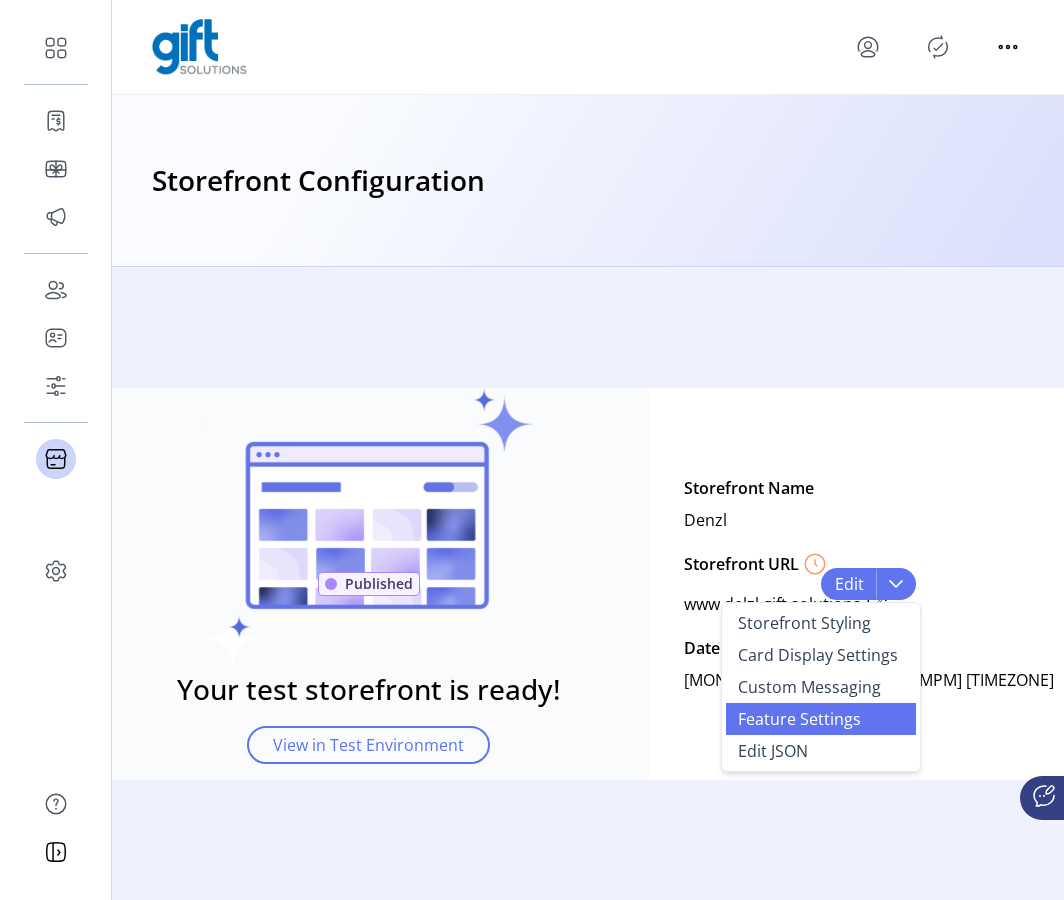 click on "Feature Settings" at bounding box center (799, 719) 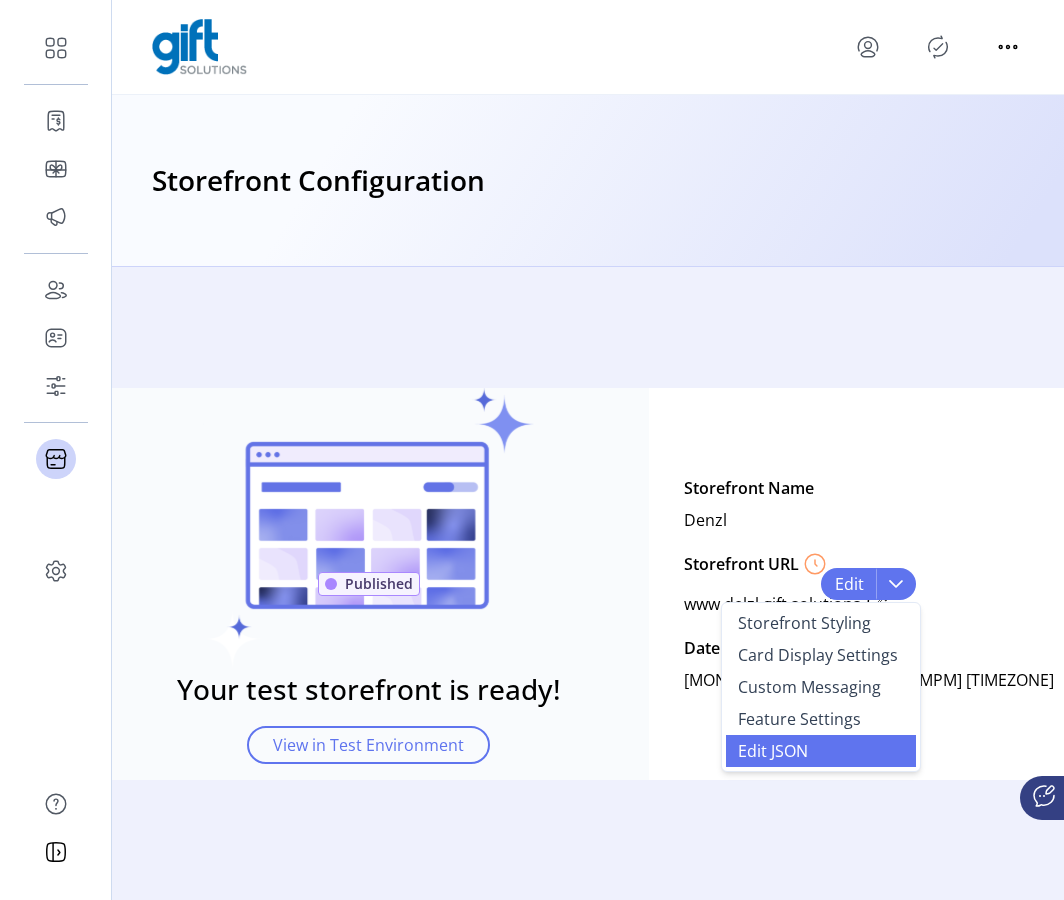 click on "Edit JSON" at bounding box center [821, 751] 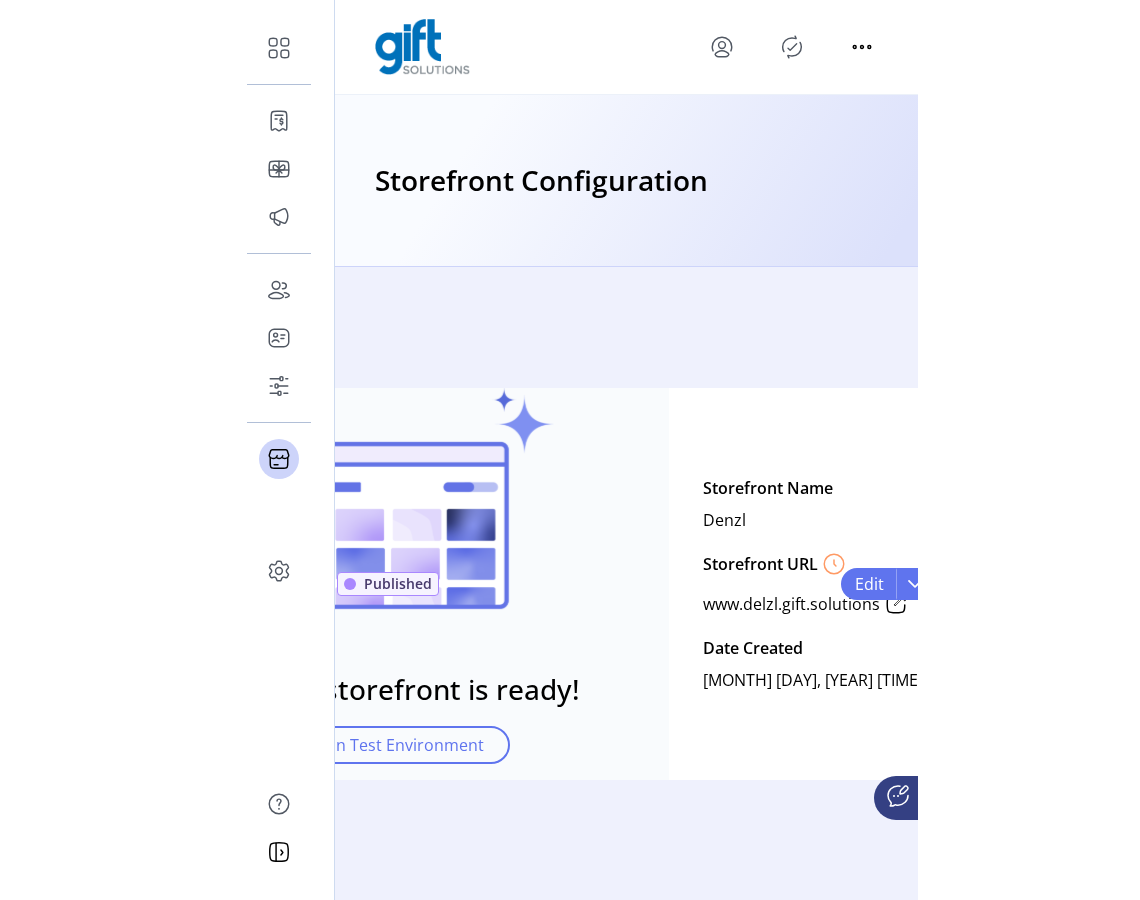 scroll, scrollTop: 0, scrollLeft: 0, axis: both 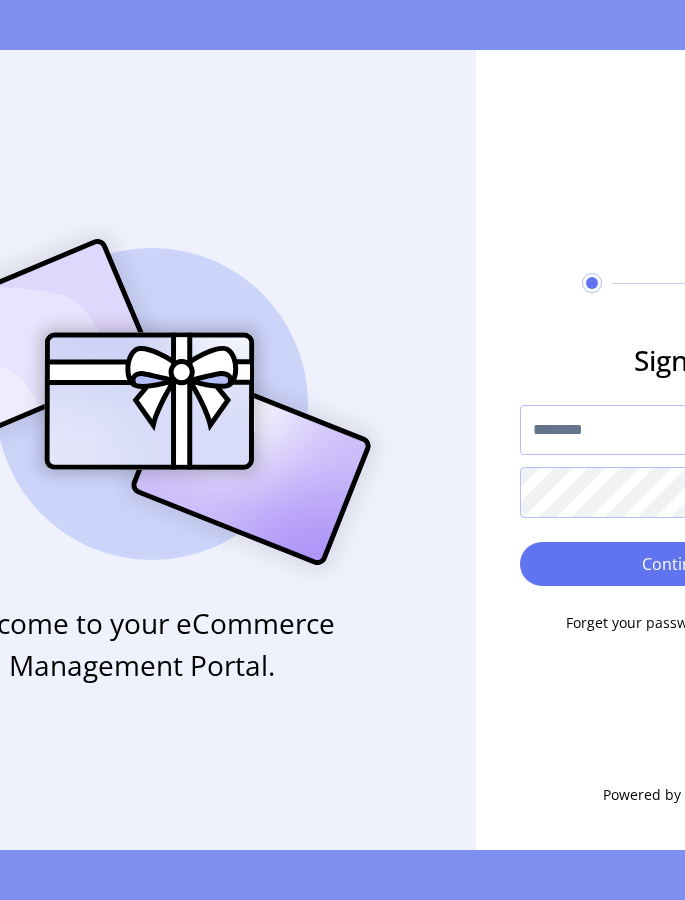 click at bounding box center (677, 430) 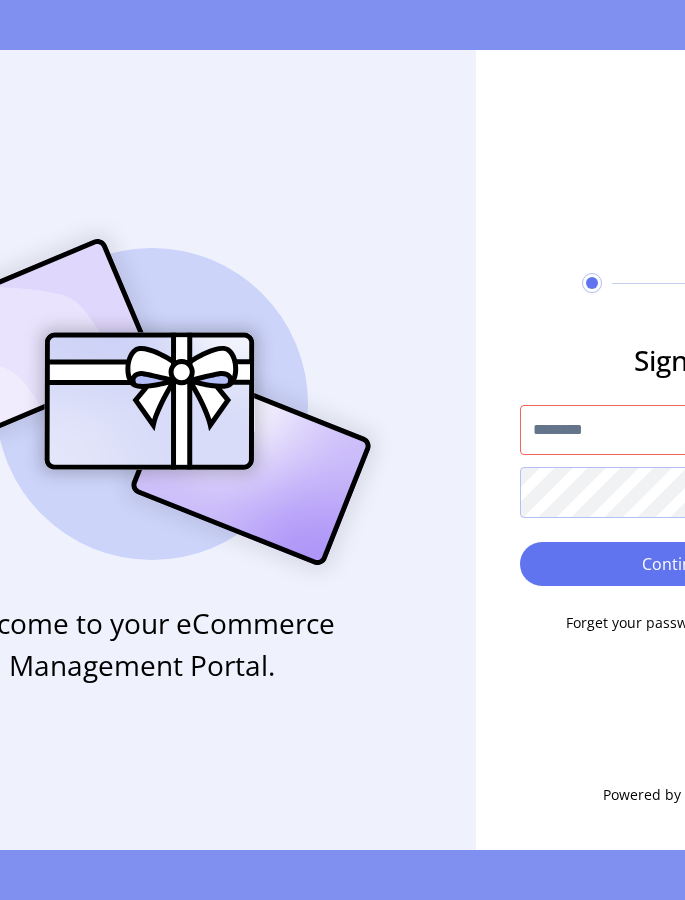 type on "**********" 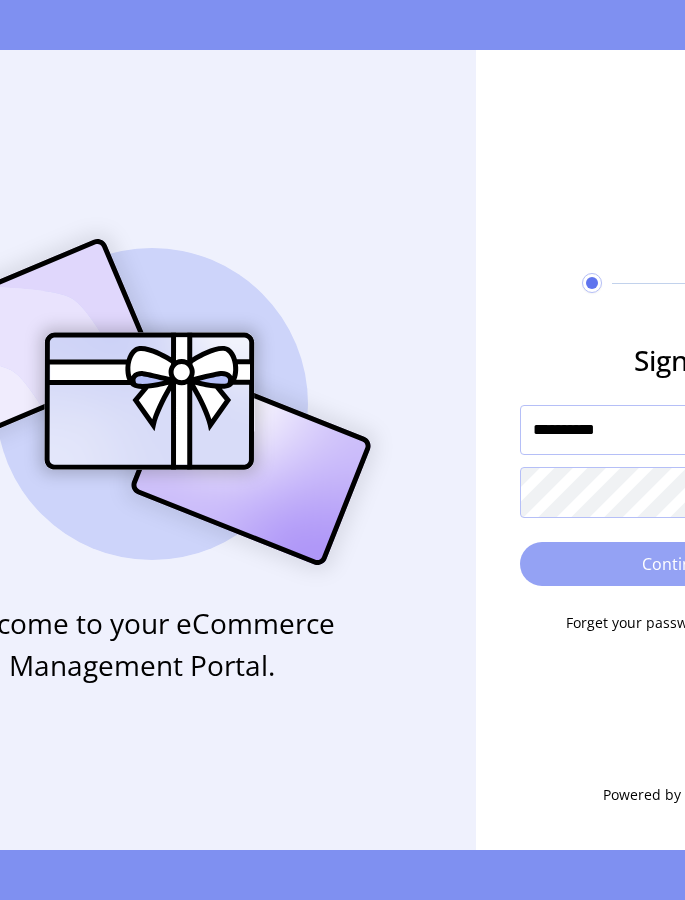 click on "Continue" at bounding box center [677, 564] 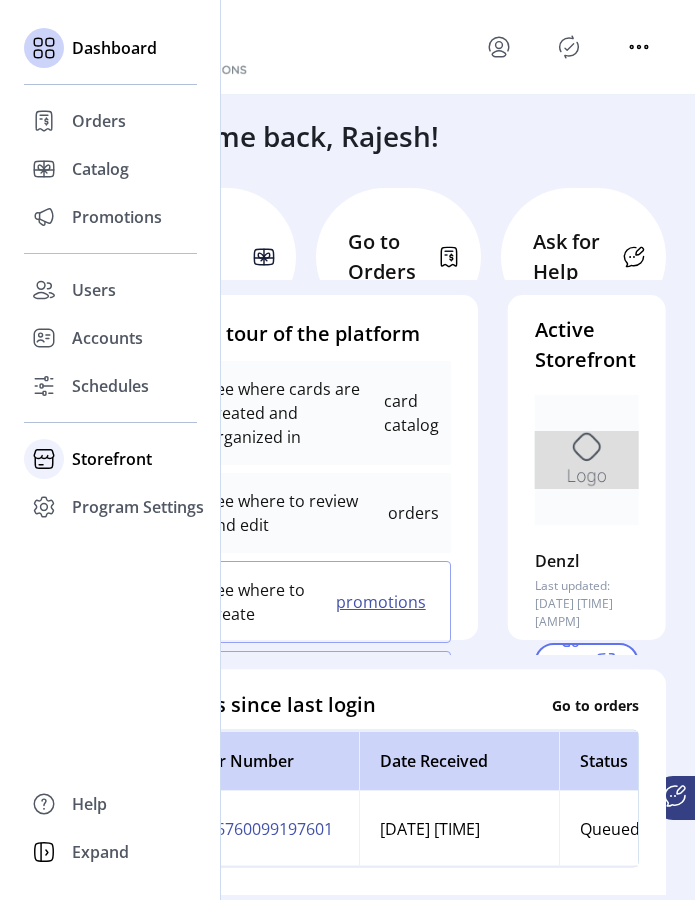 click on "Storefront" at bounding box center [99, 121] 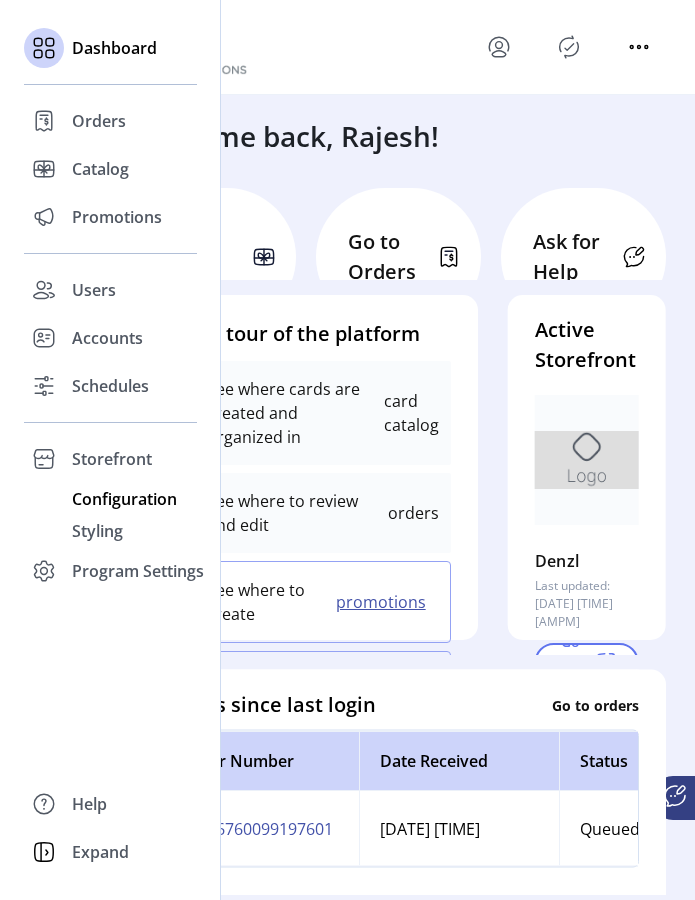click on "Configuration" at bounding box center [99, 121] 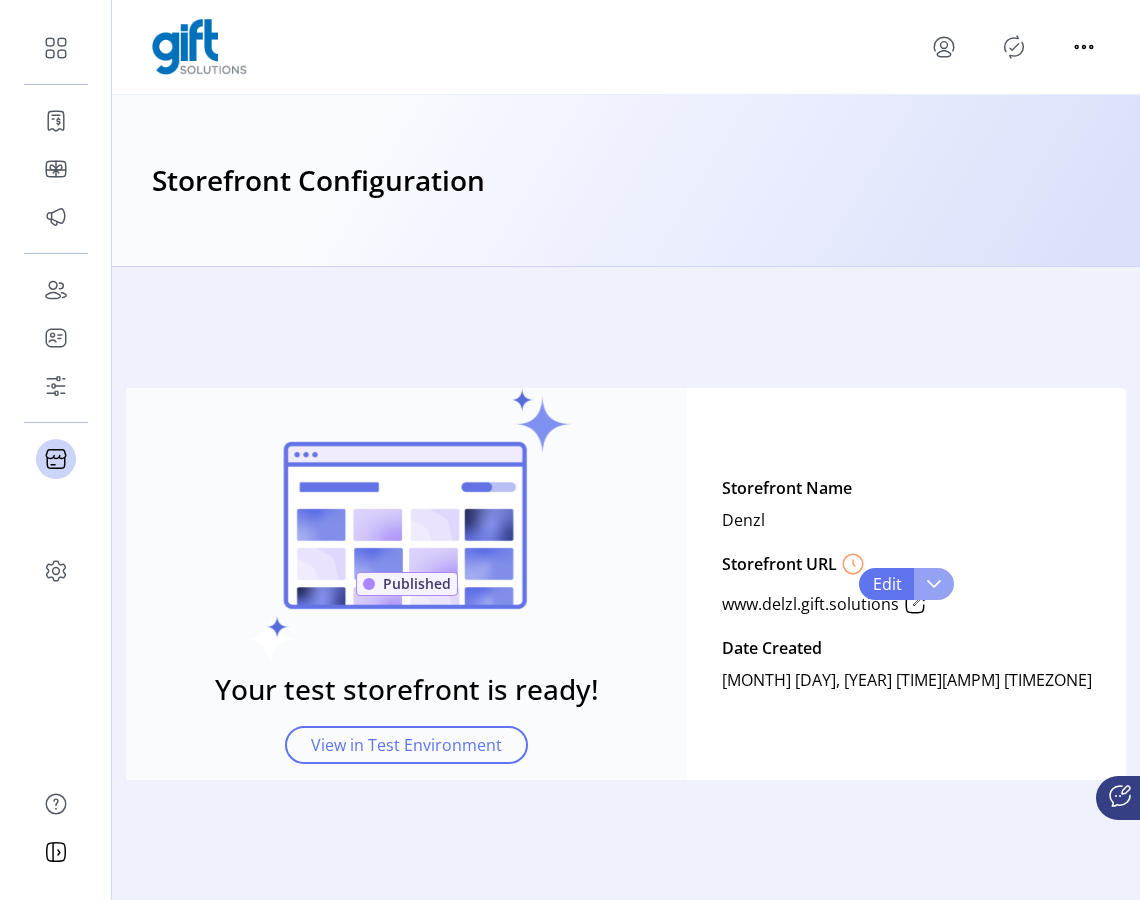 click at bounding box center [934, 584] 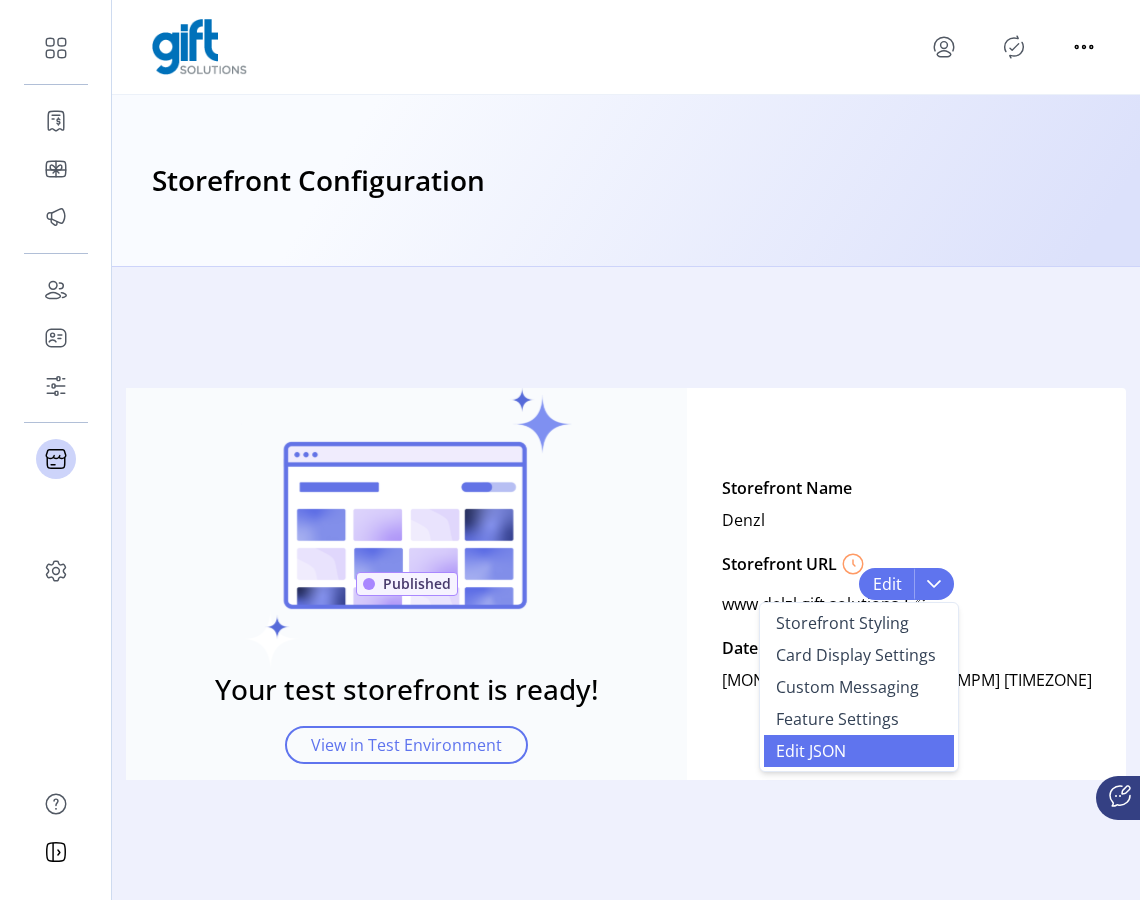 click on "Edit JSON" at bounding box center (811, 751) 